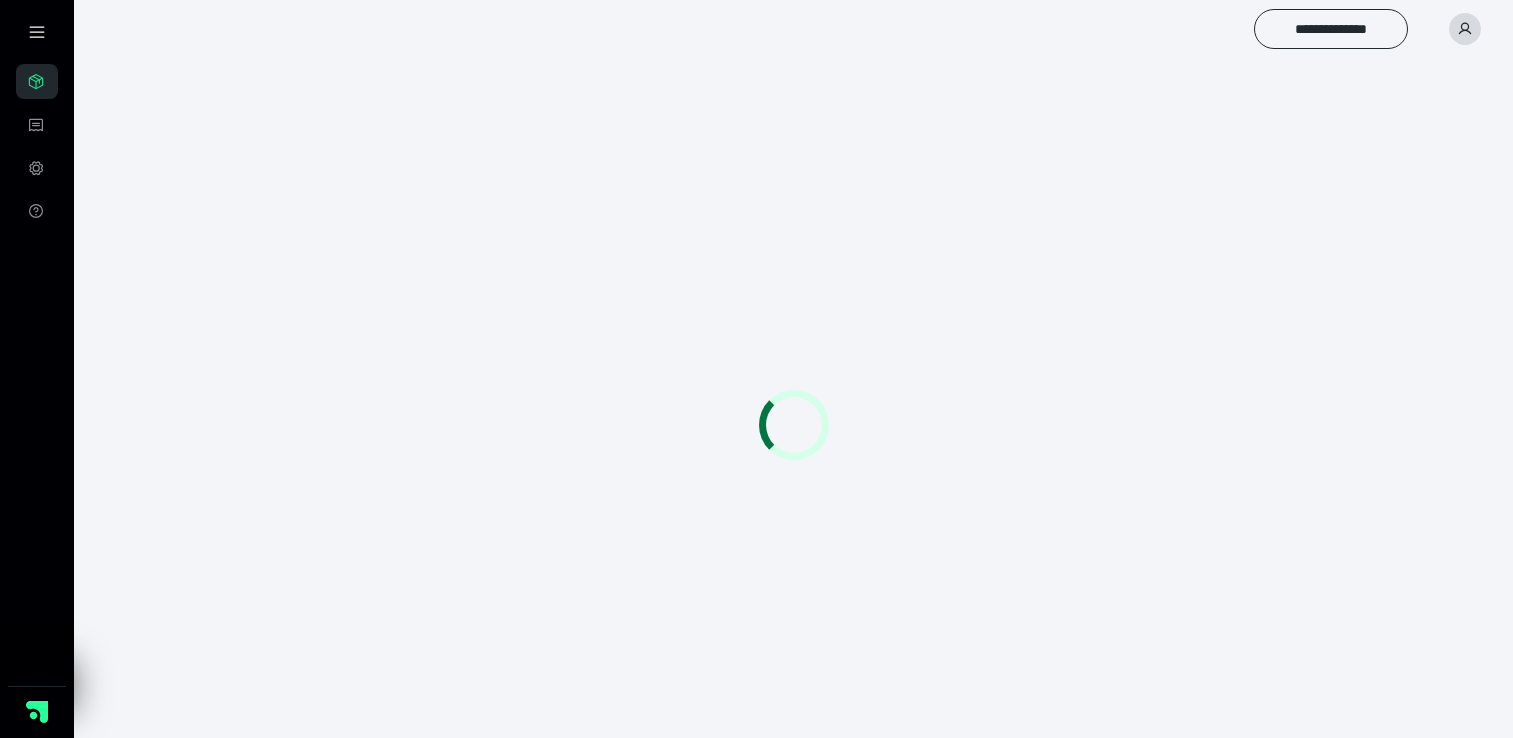 scroll, scrollTop: 0, scrollLeft: 0, axis: both 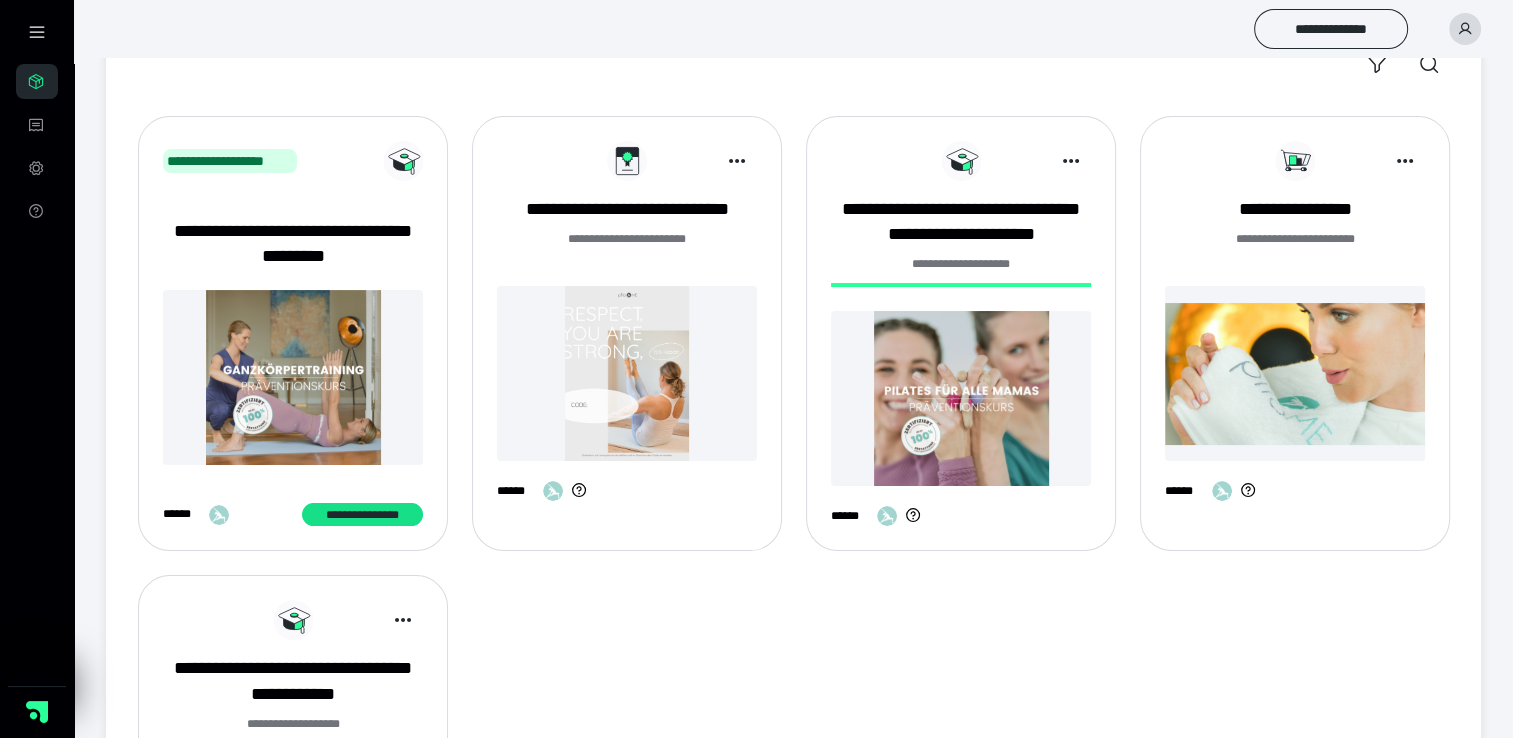 click on "**********" at bounding box center [961, 341] 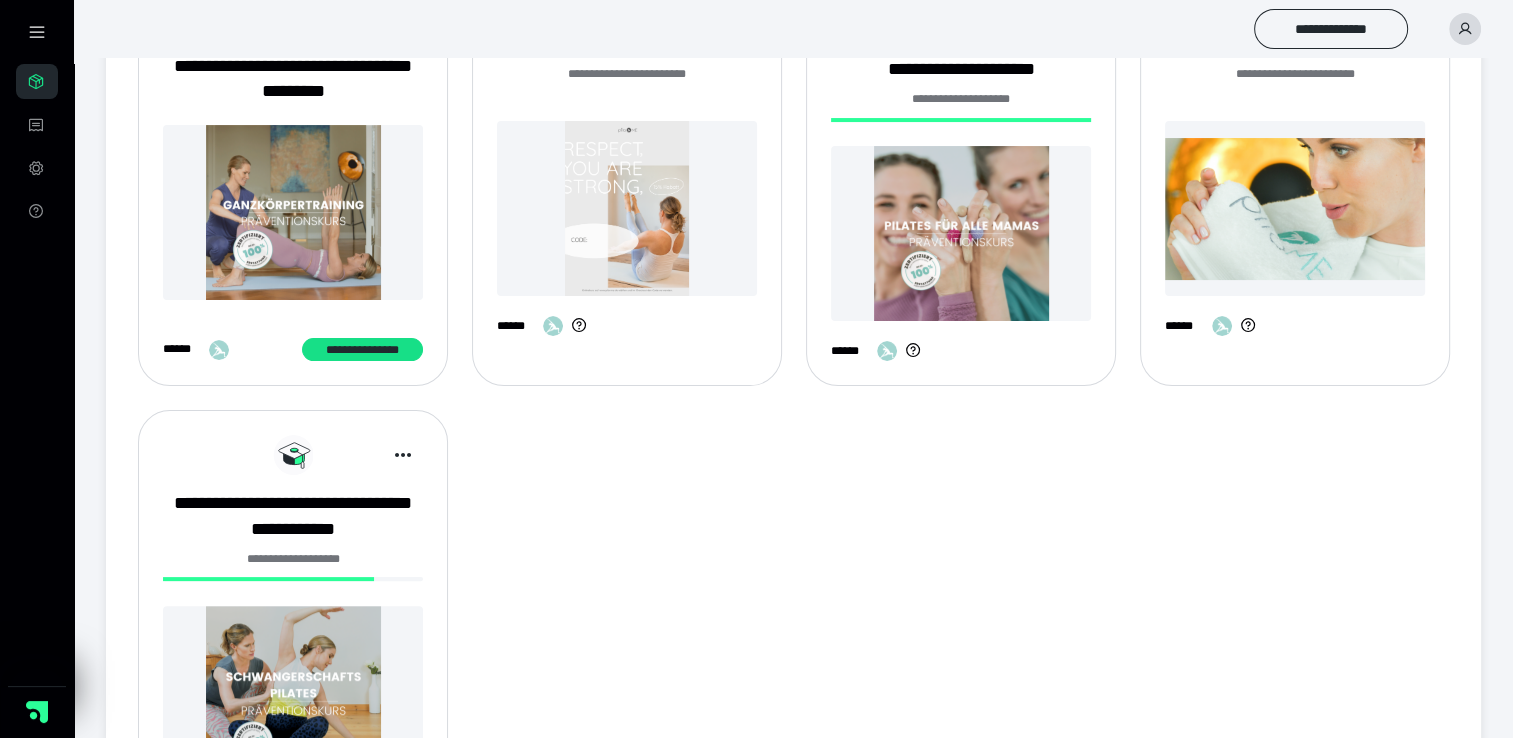 scroll, scrollTop: 127, scrollLeft: 0, axis: vertical 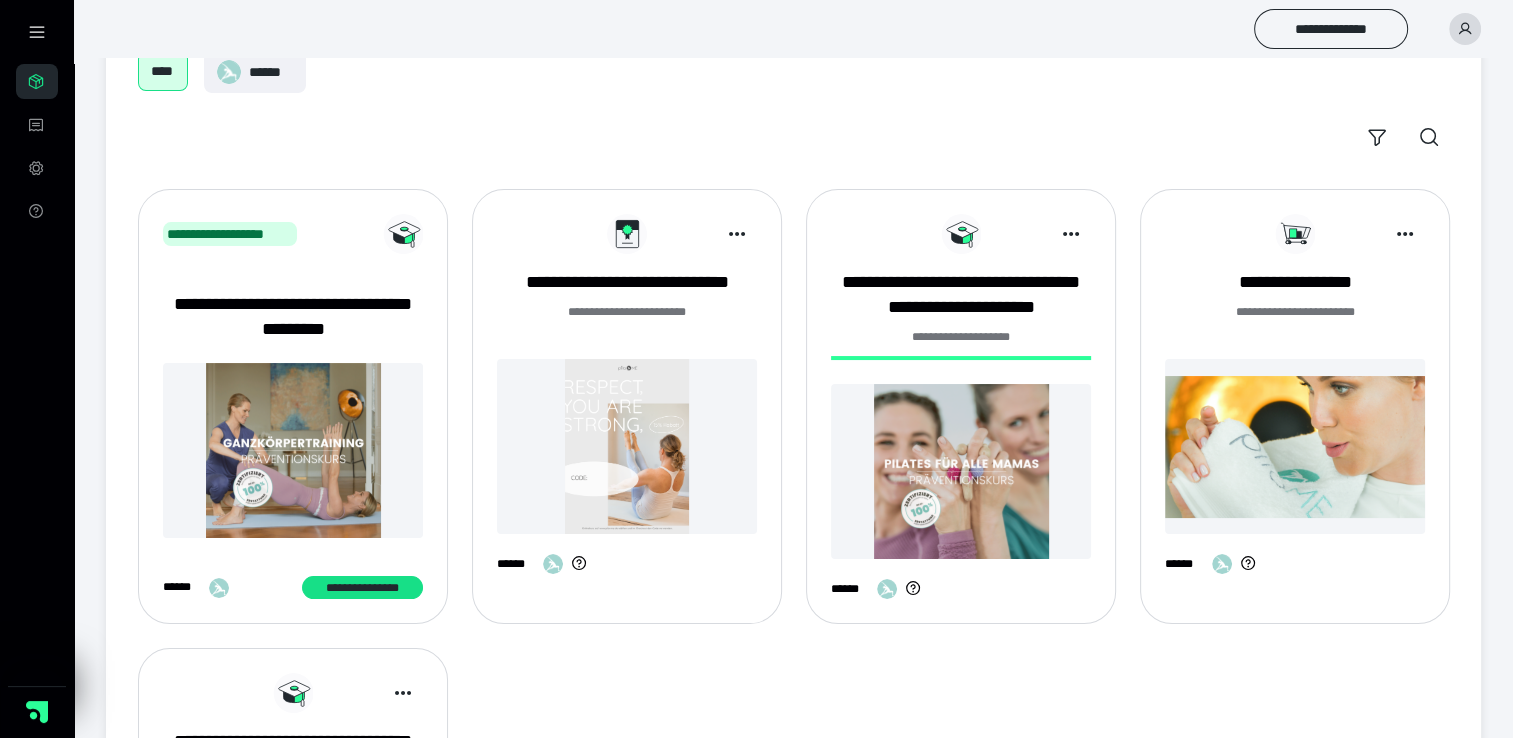 click at bounding box center [961, 471] 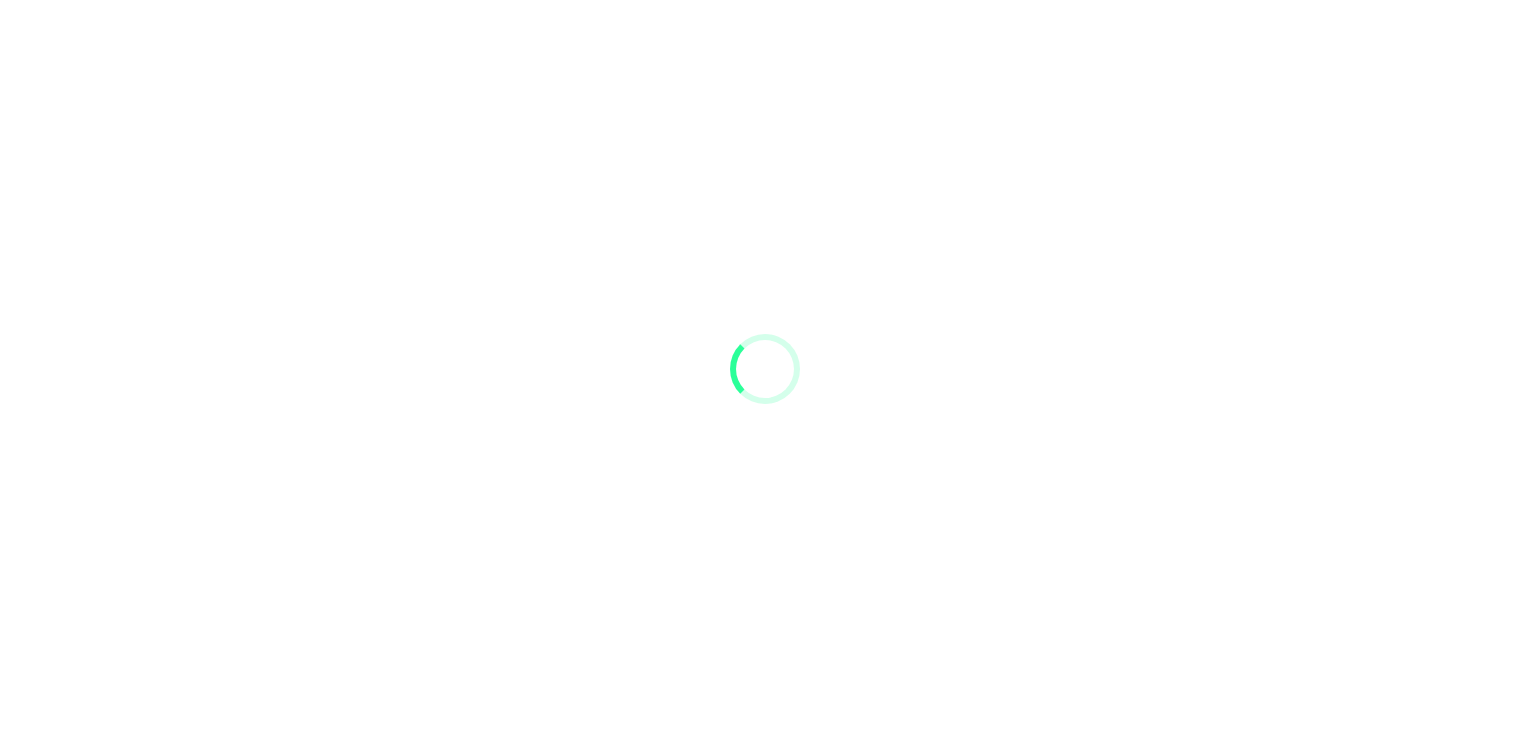 scroll, scrollTop: 0, scrollLeft: 0, axis: both 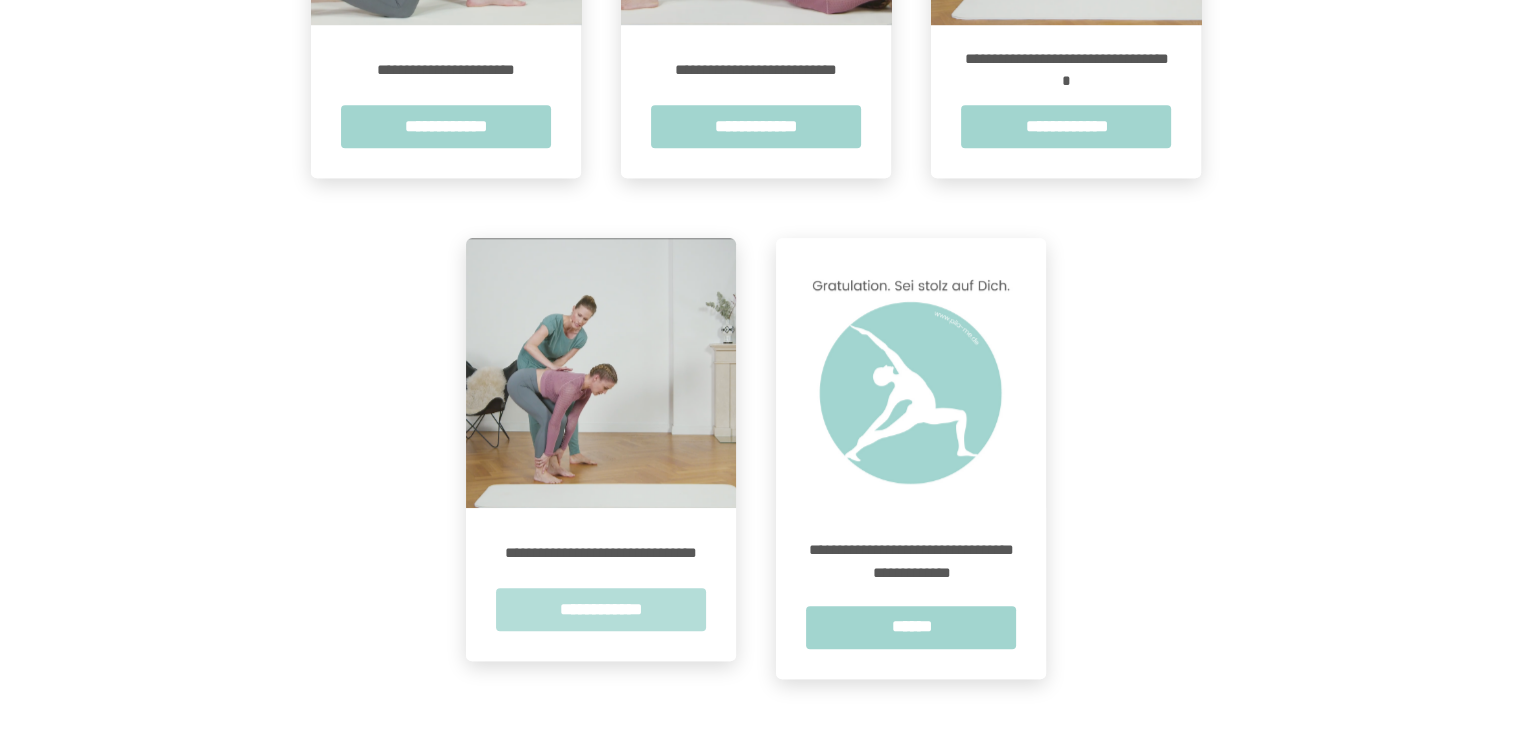 click on "**********" at bounding box center [601, 609] 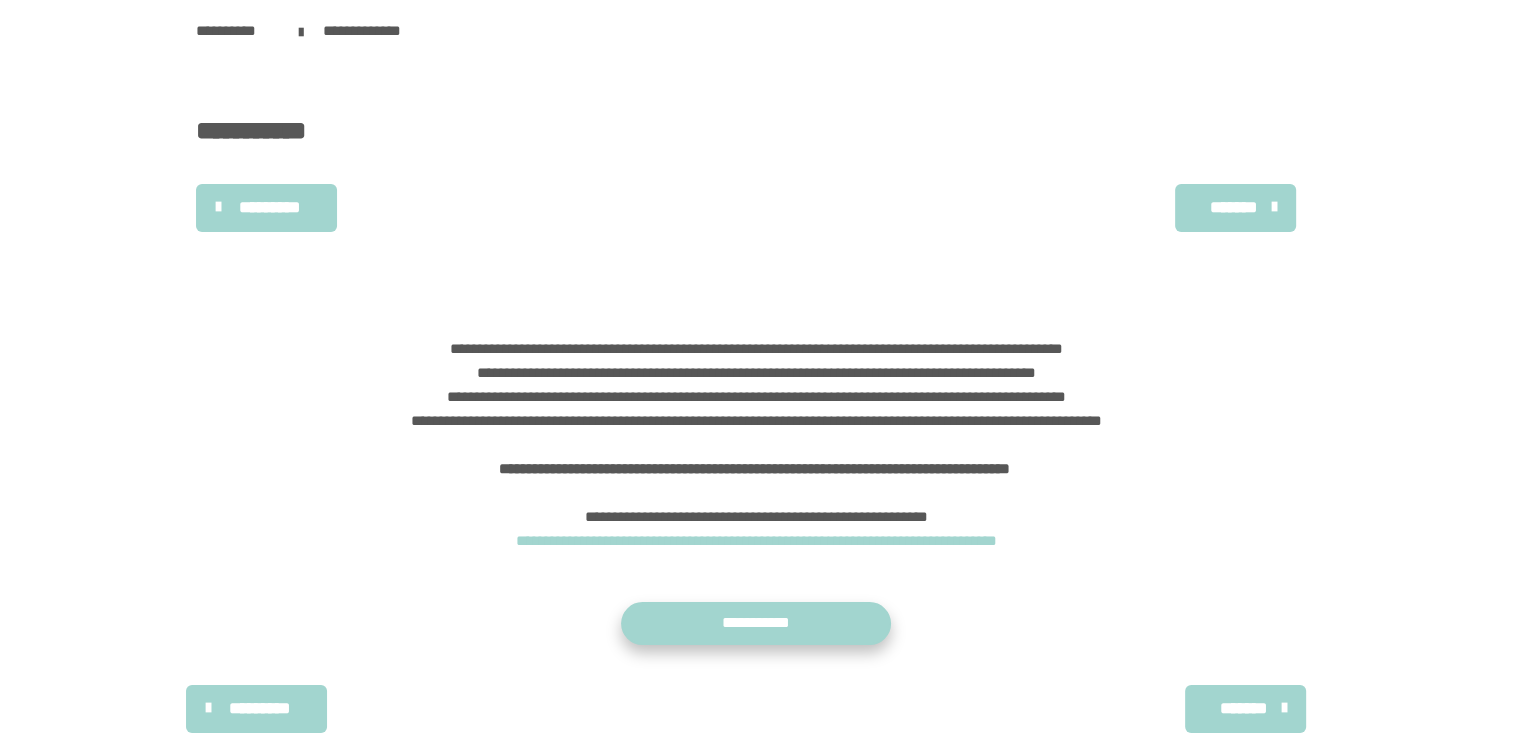 click on "**********" at bounding box center [756, 623] 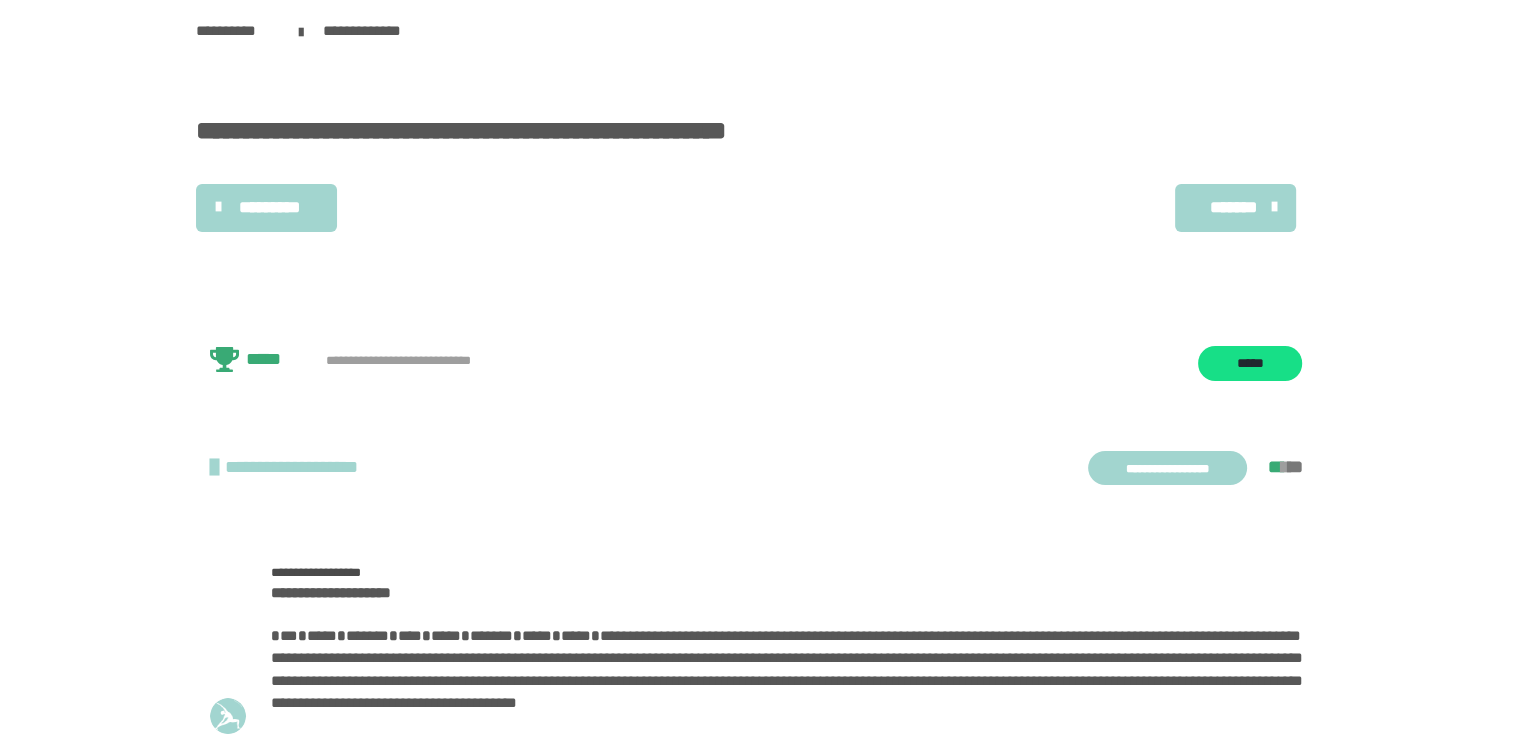 click on "*******" at bounding box center [1233, 208] 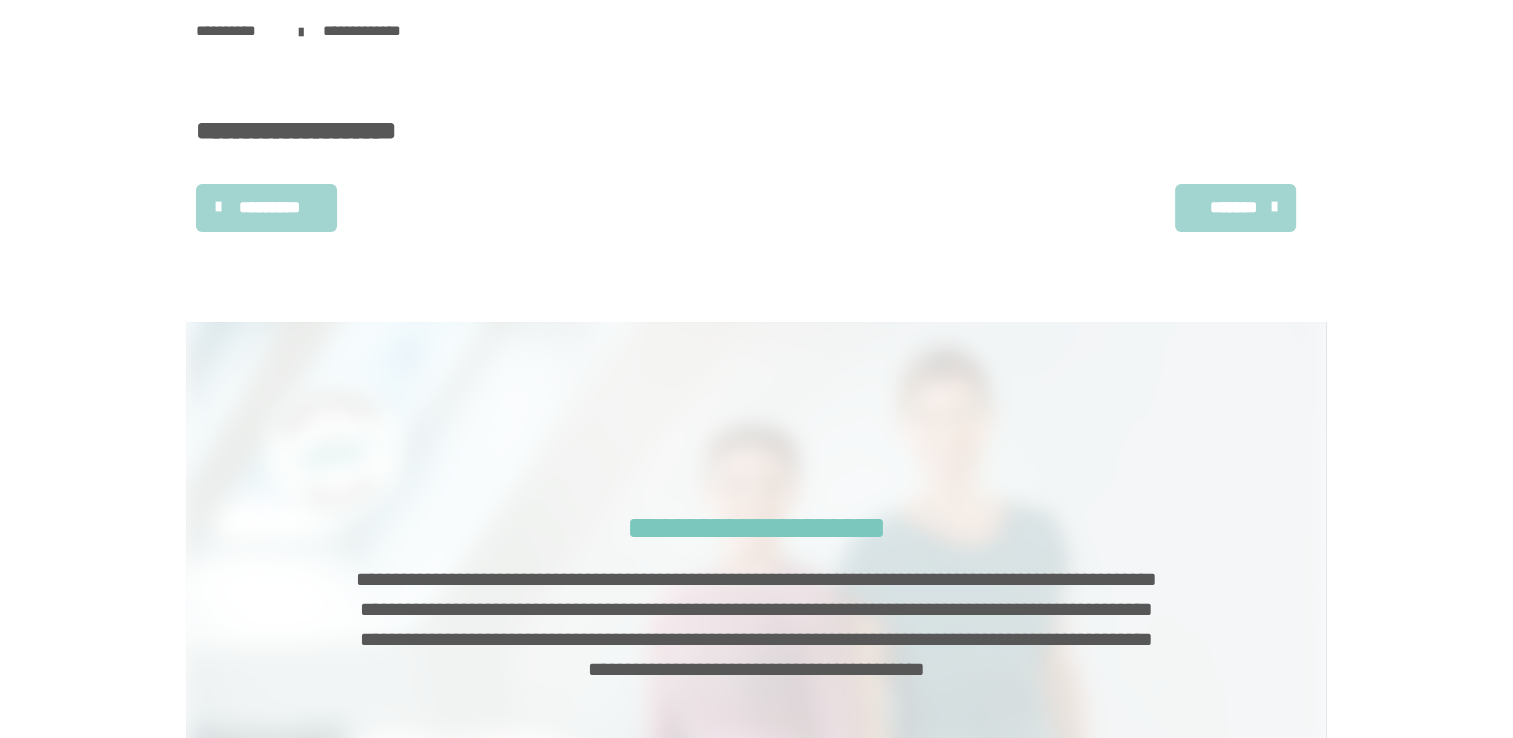 click on "*********" at bounding box center [269, 208] 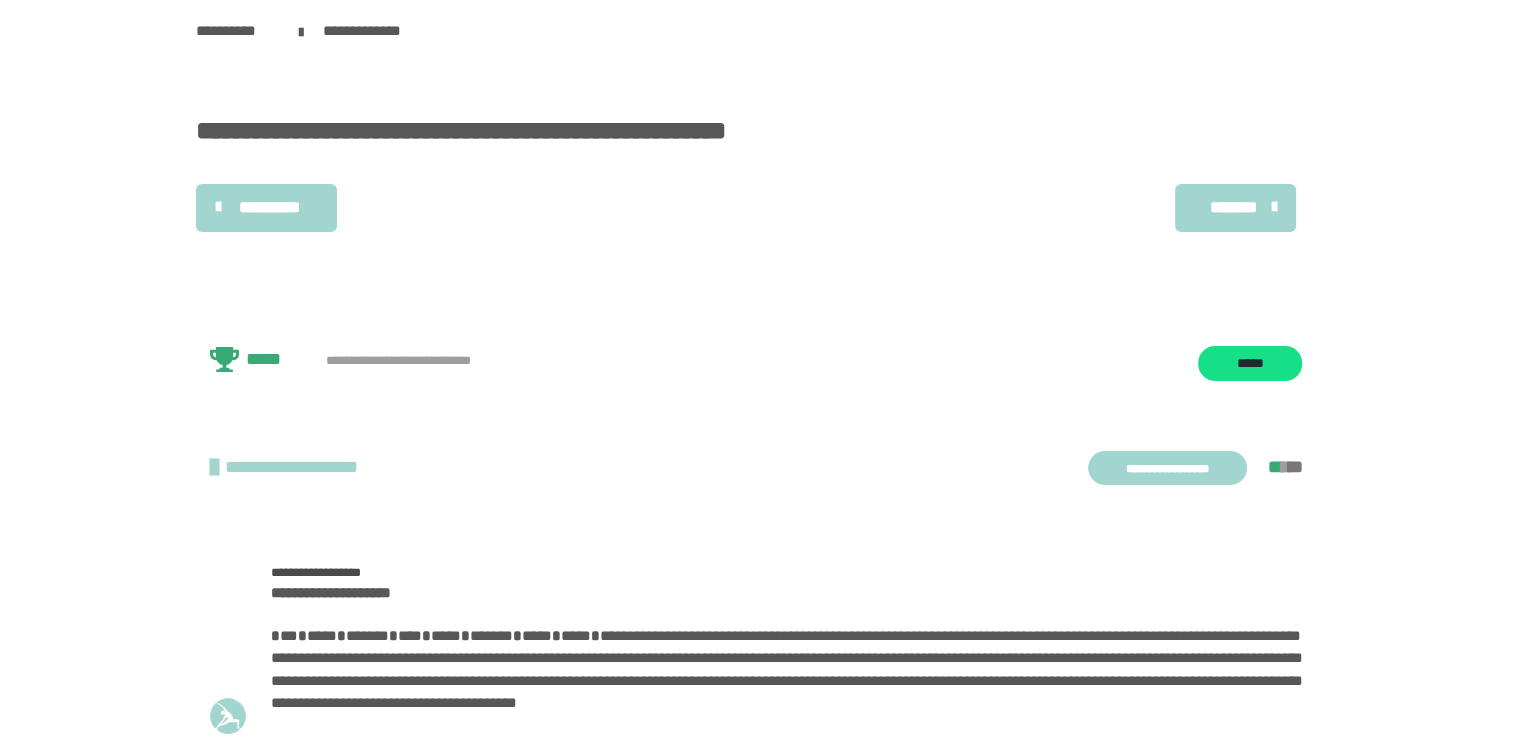 click on "*********" at bounding box center [269, 208] 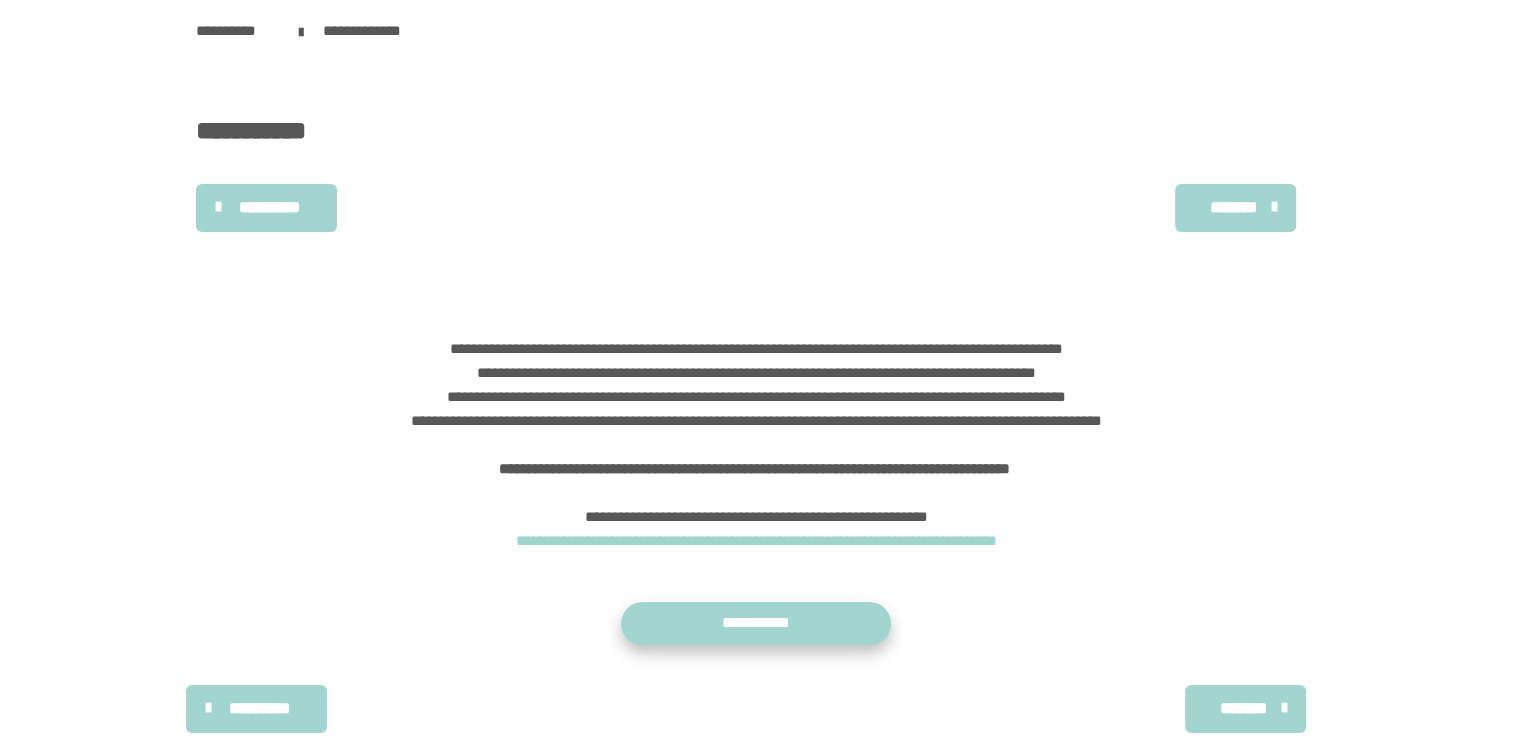 click on "**********" at bounding box center (756, 623) 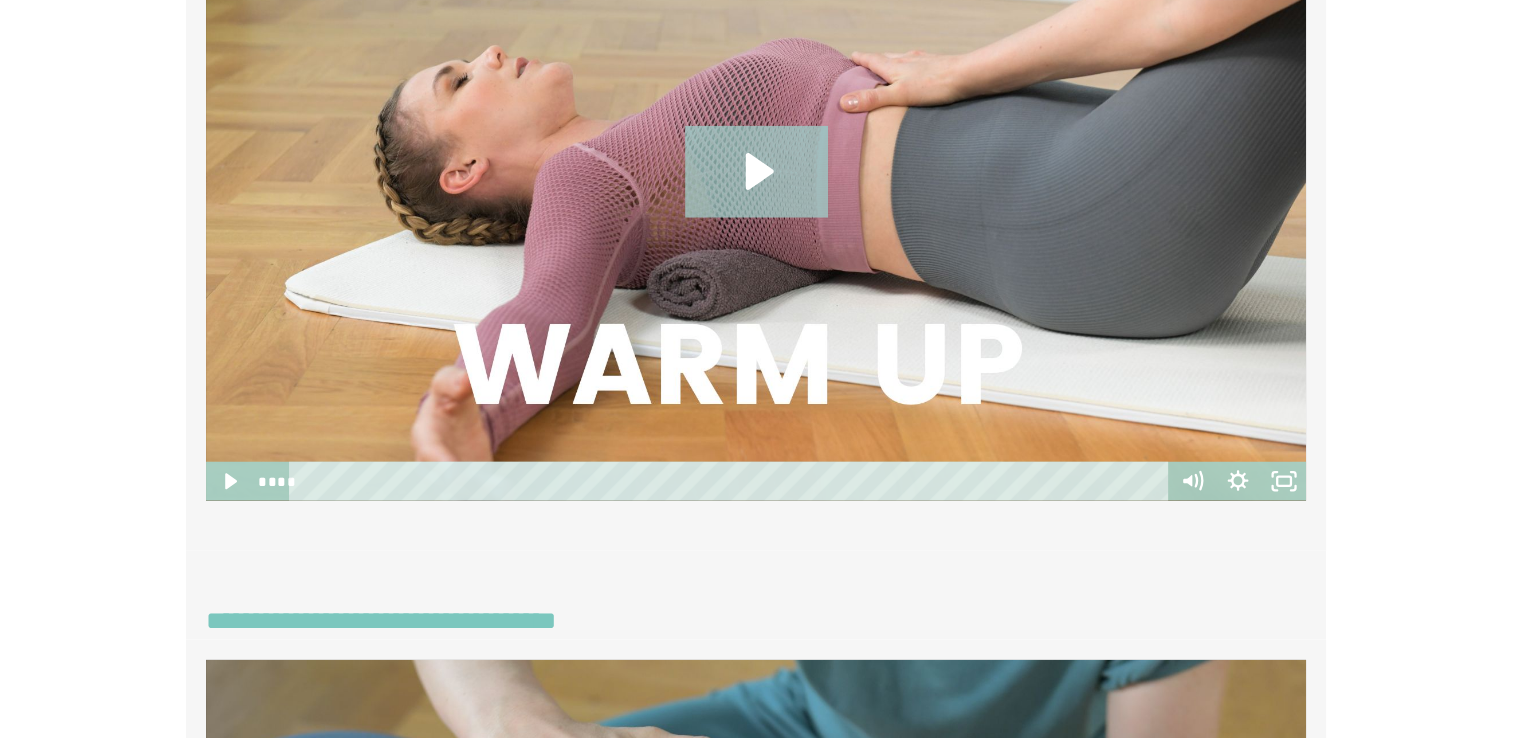scroll, scrollTop: 5200, scrollLeft: 0, axis: vertical 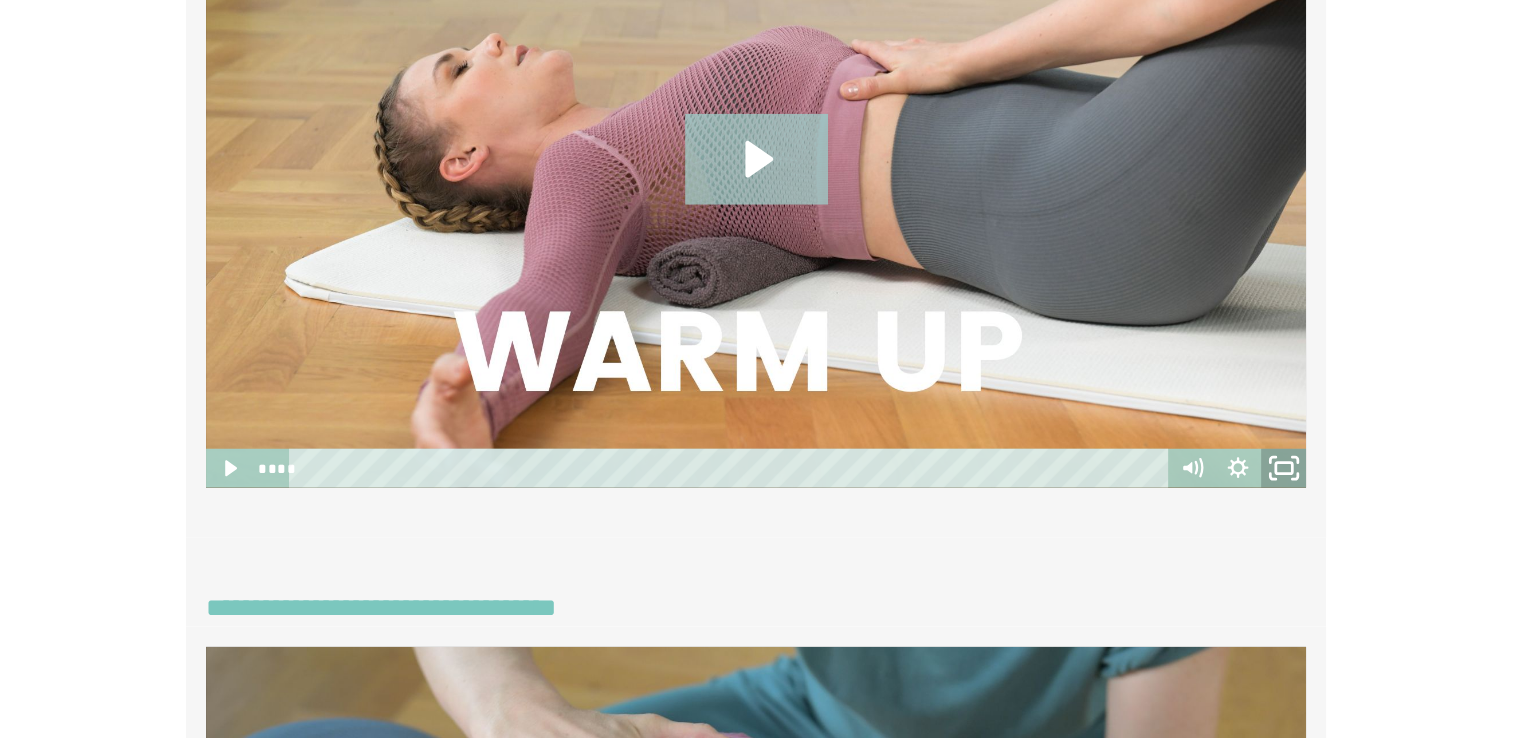 click 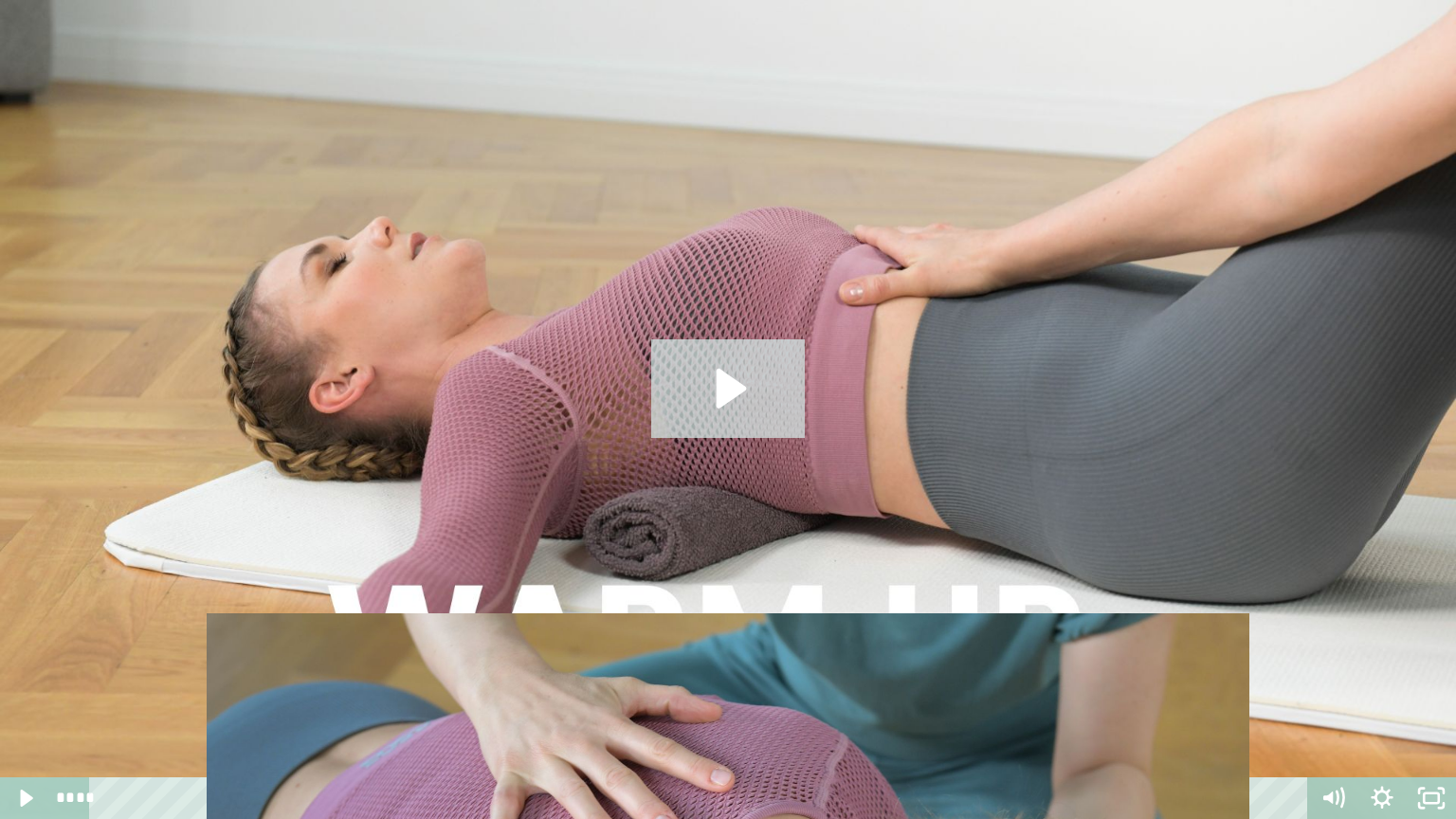 click 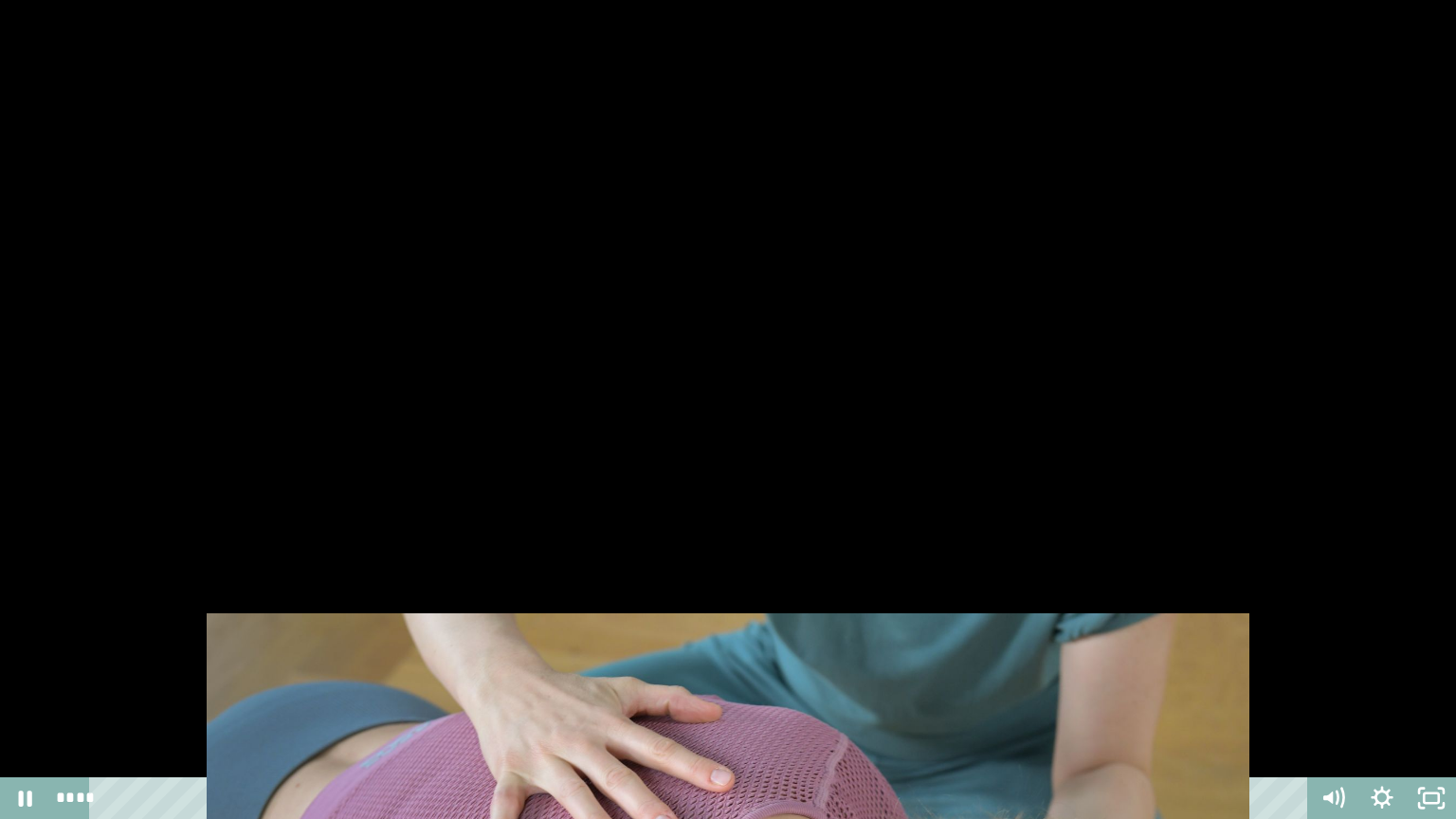 type 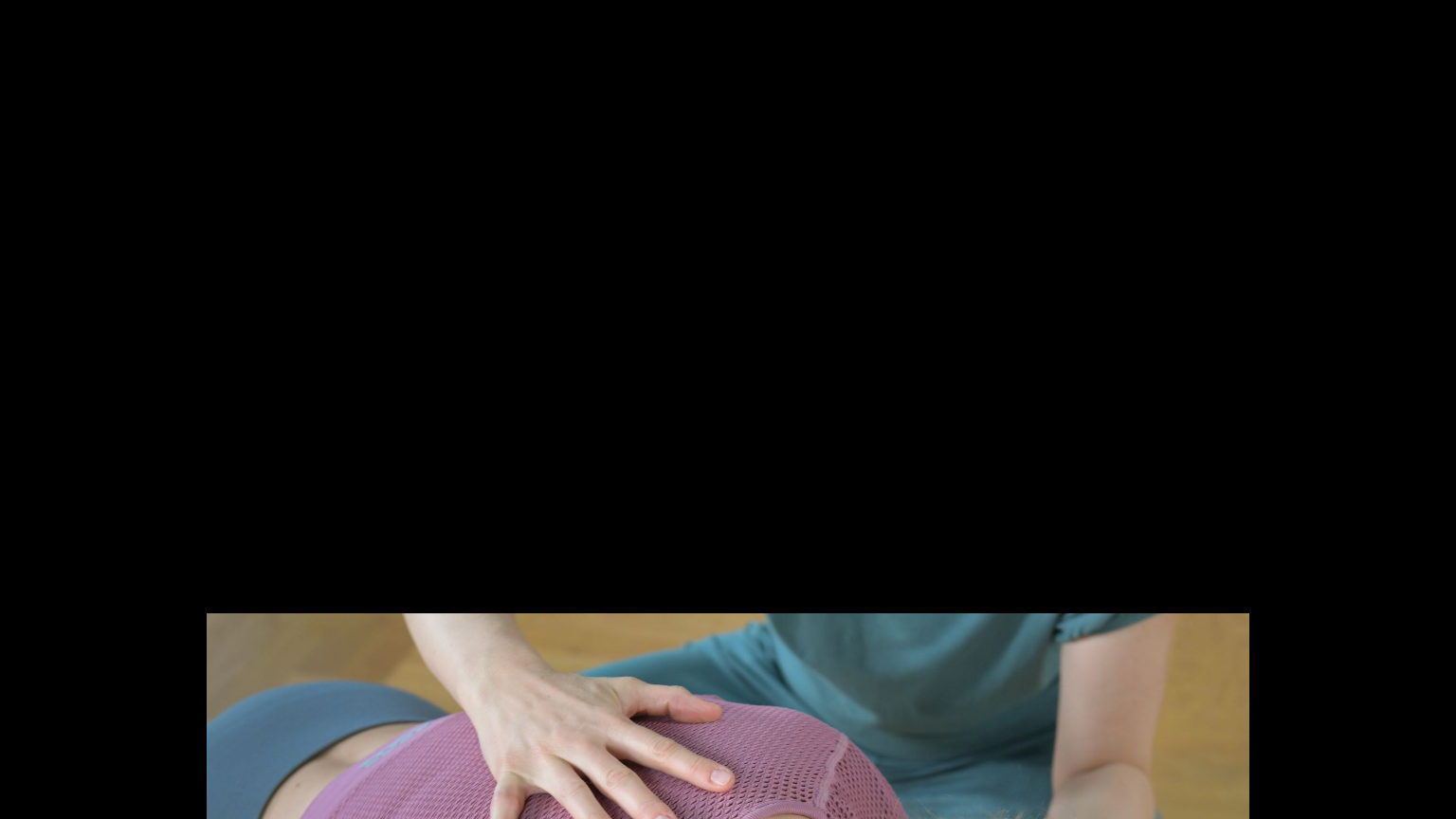 click at bounding box center [0, 0] 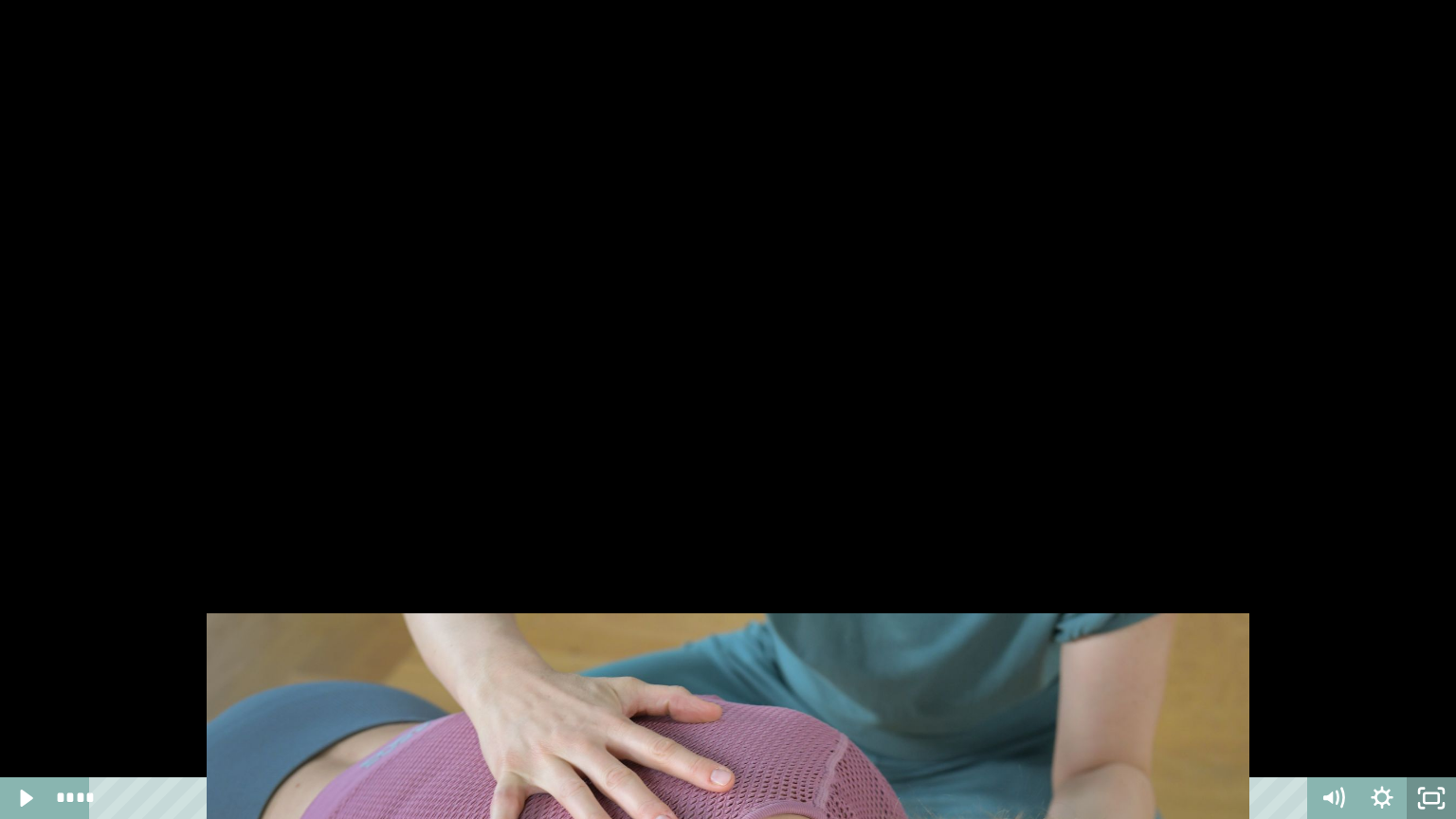 click 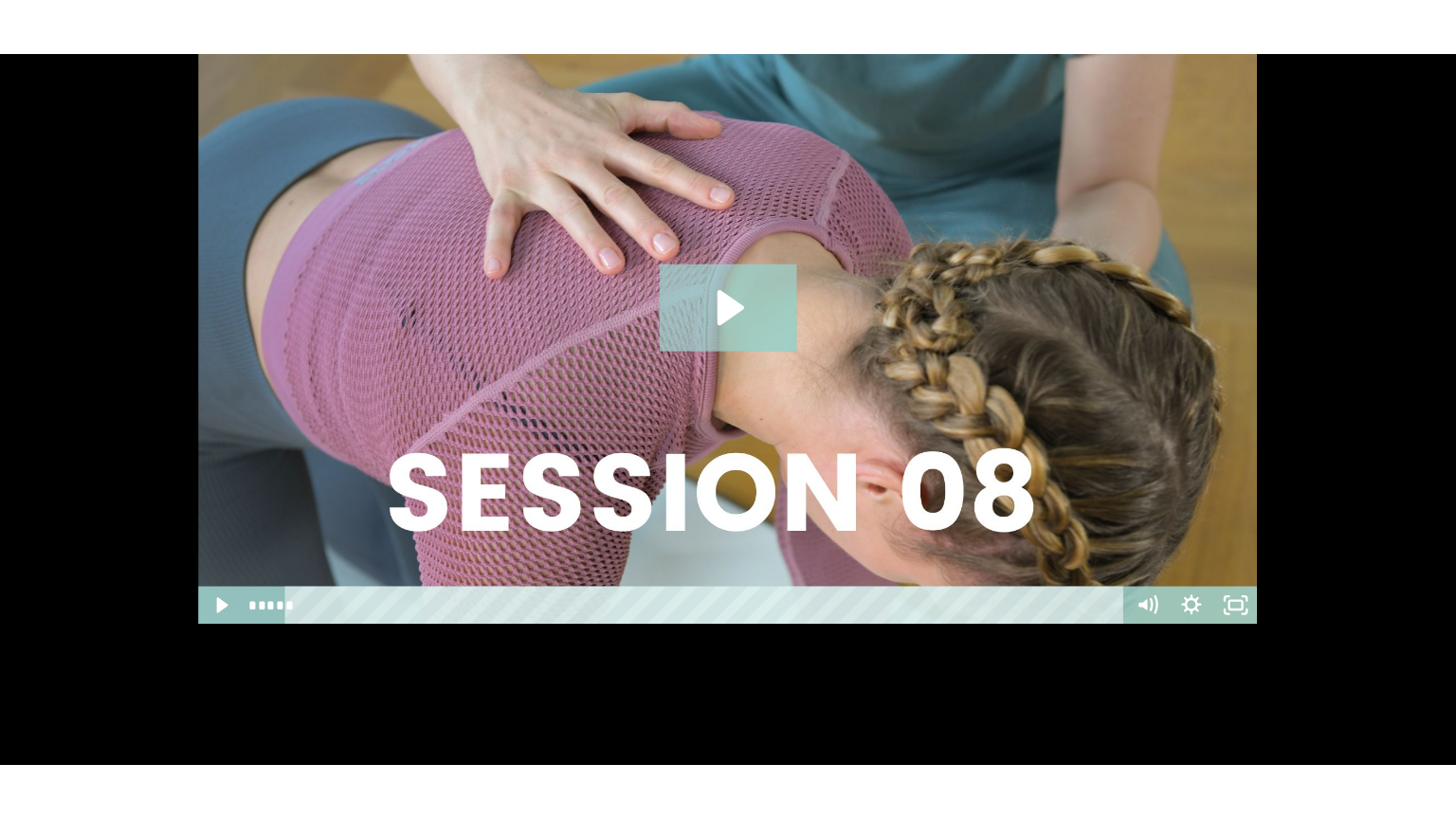 scroll, scrollTop: 5593, scrollLeft: 0, axis: vertical 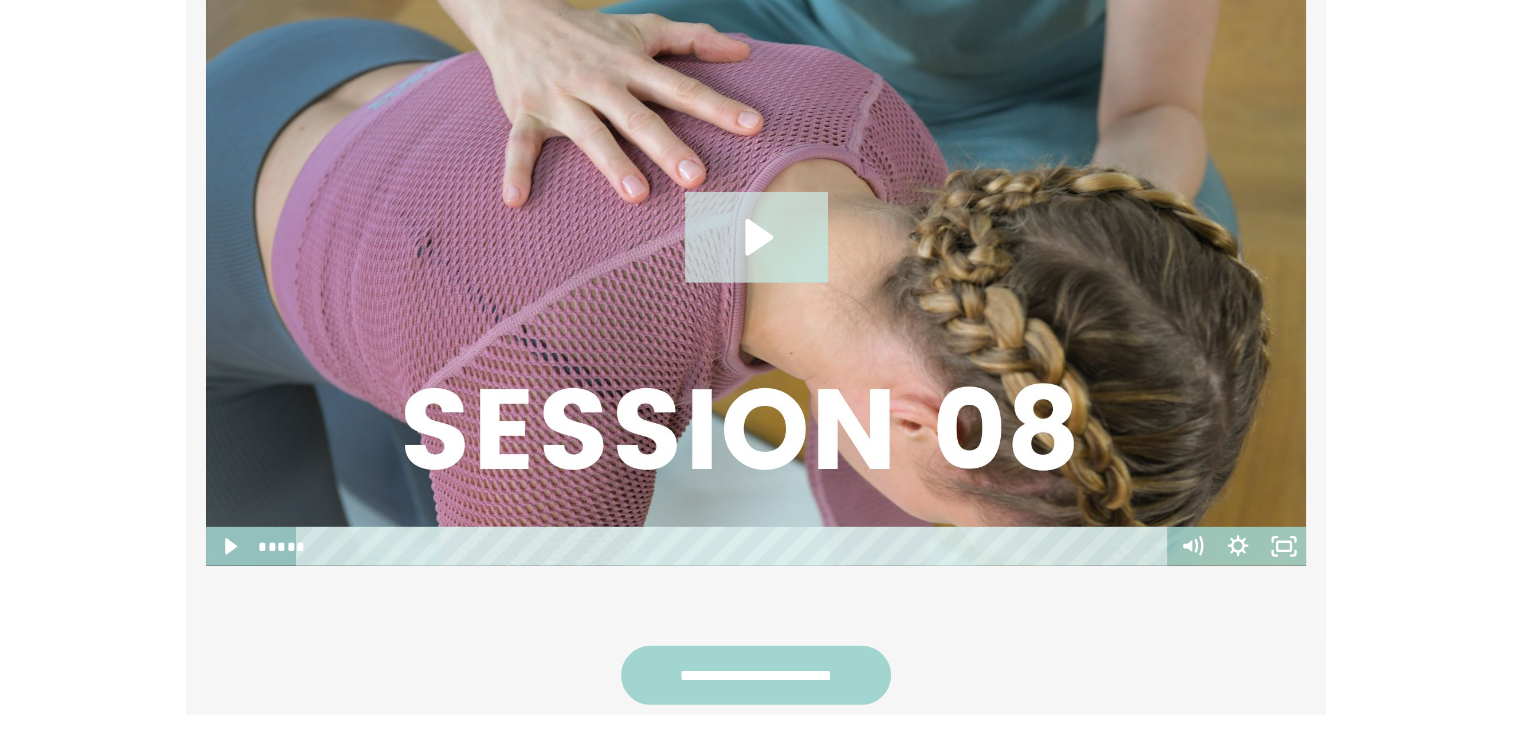click 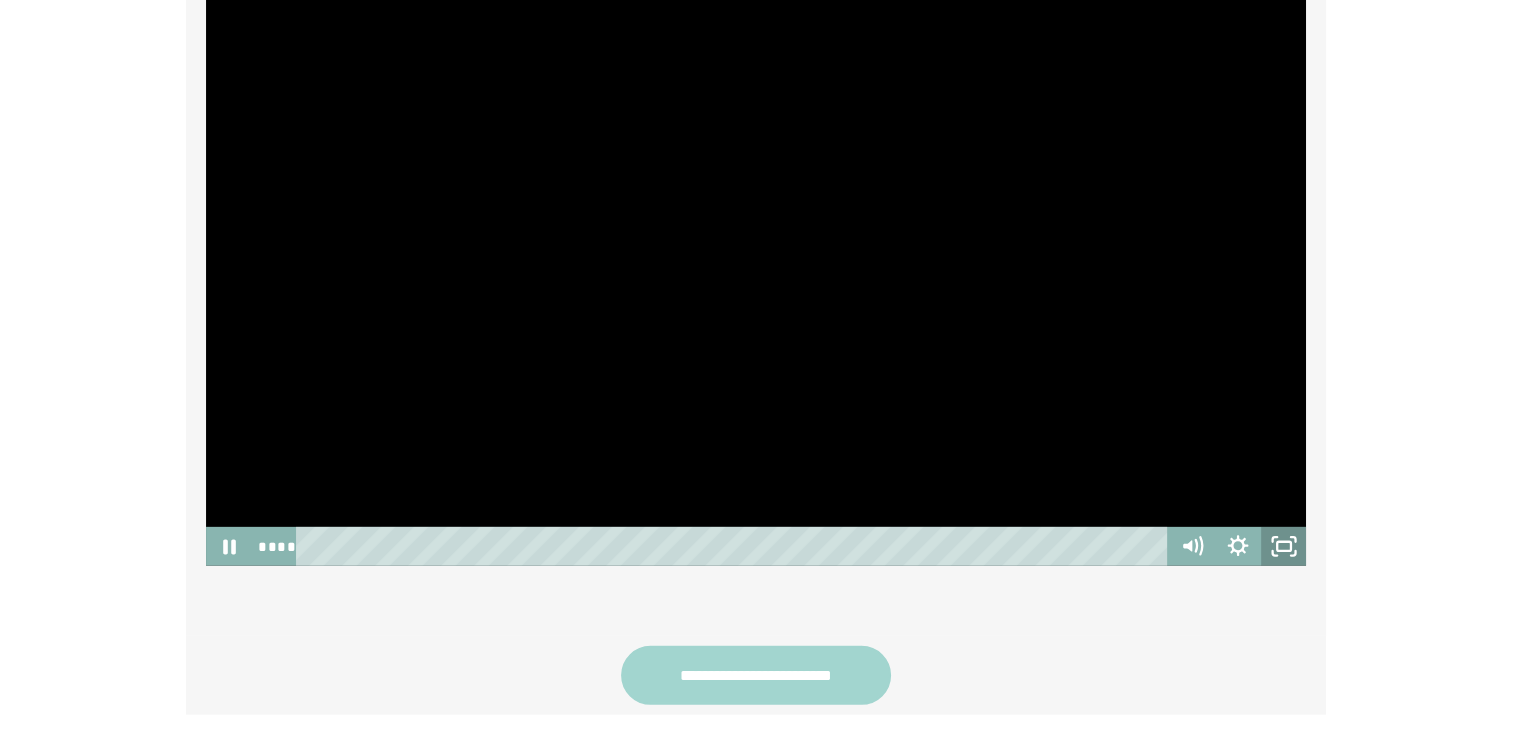 click 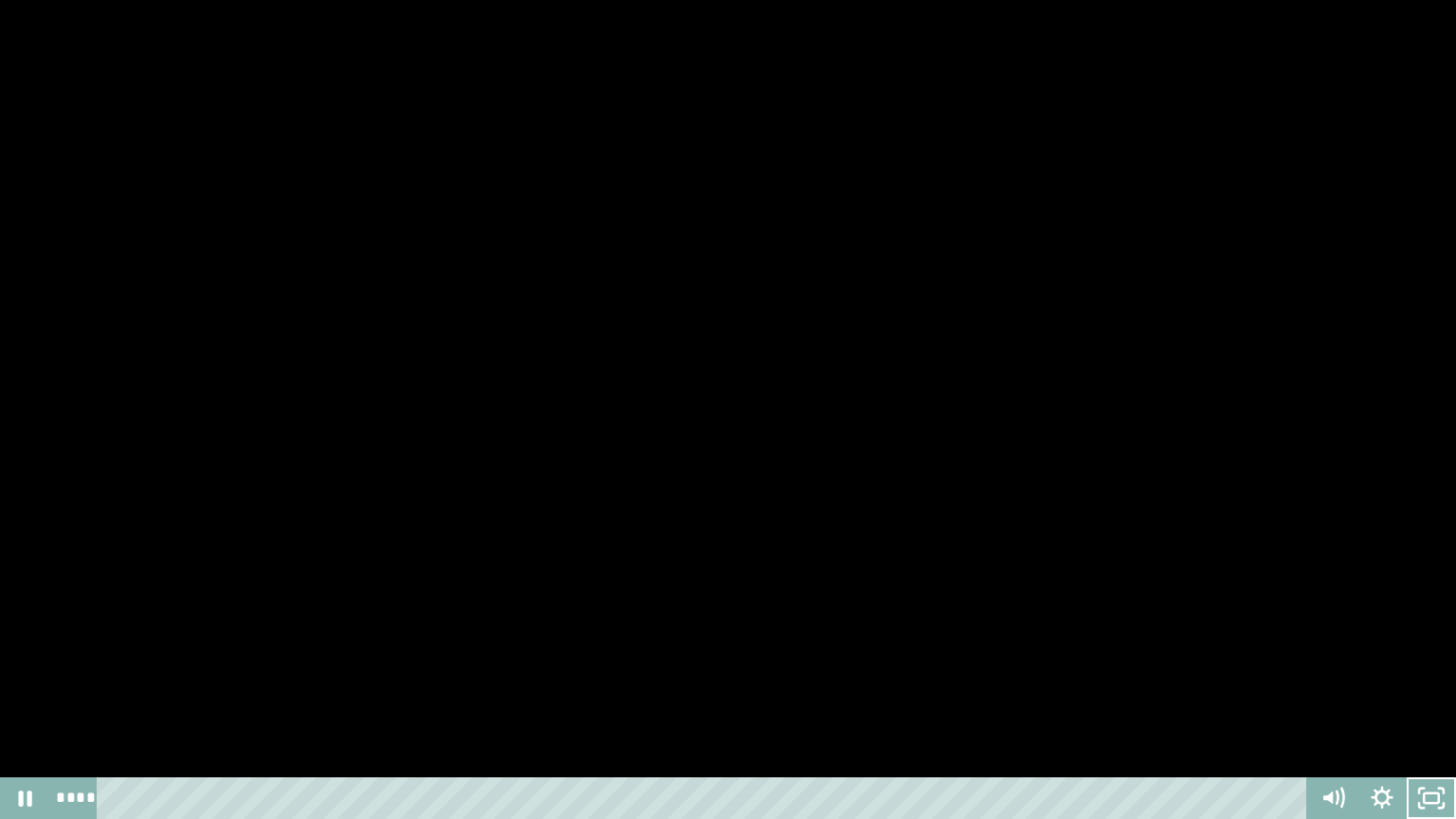 type 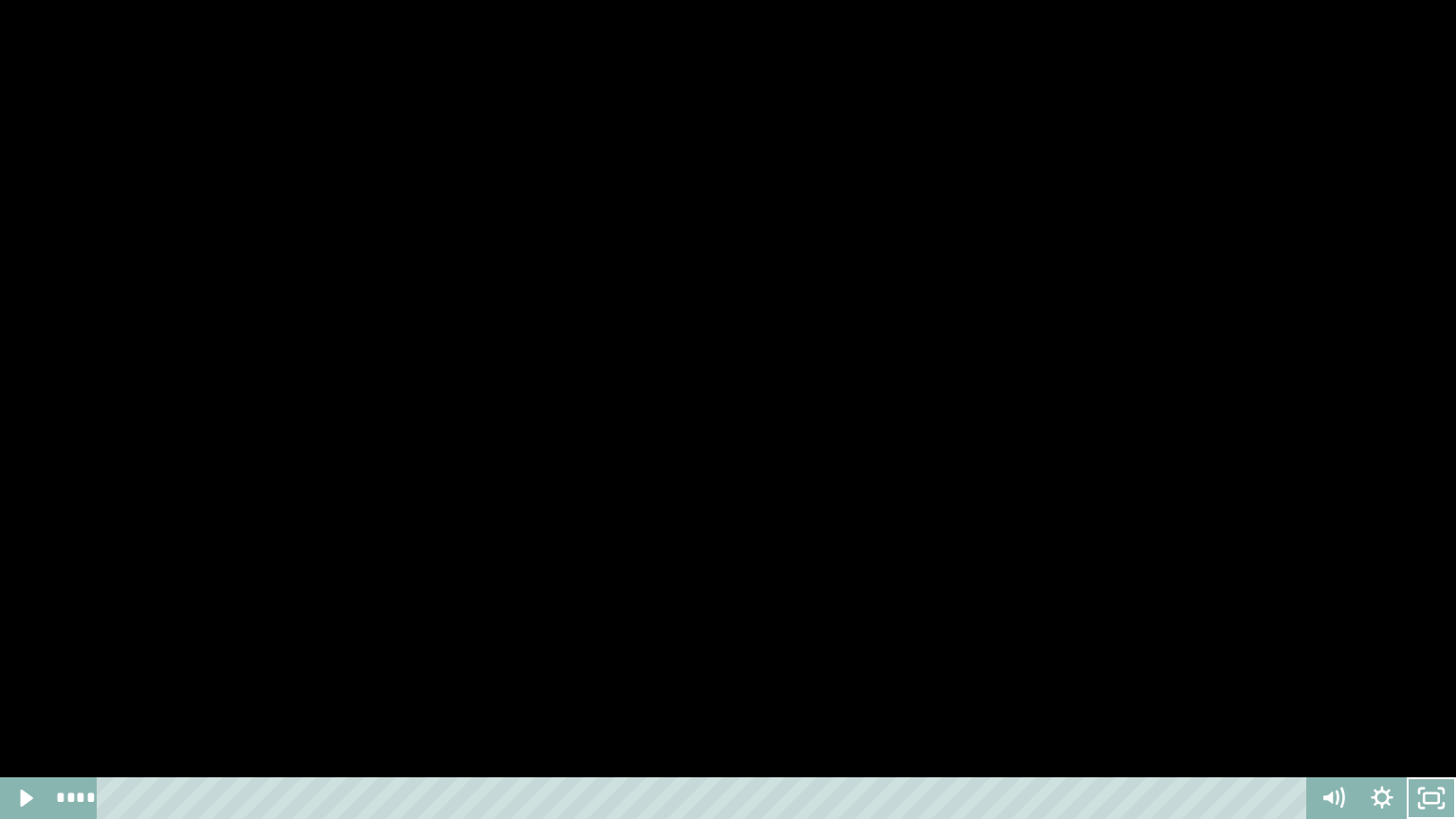 click at bounding box center [1431, 798] 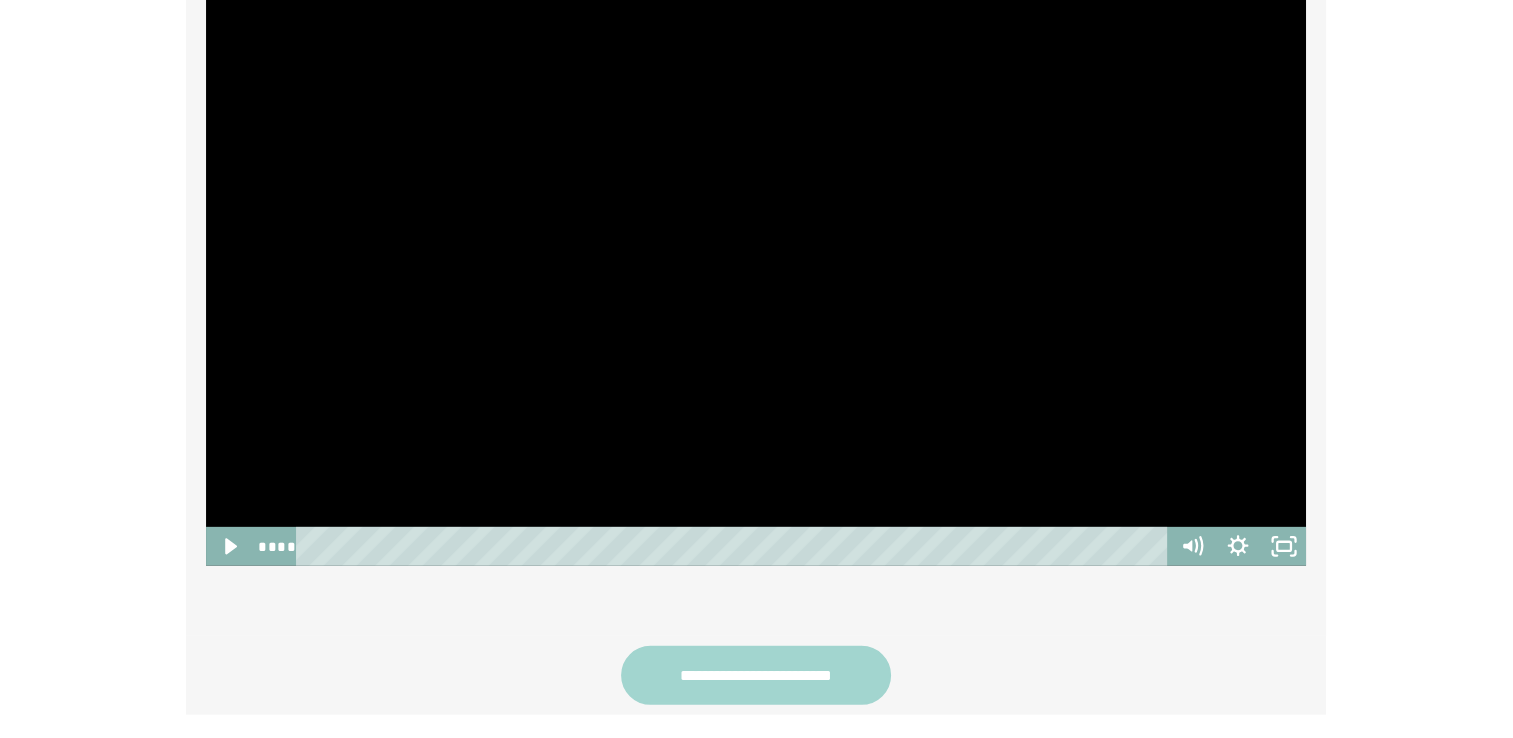 drag, startPoint x: 630, startPoint y: 425, endPoint x: 883, endPoint y: 438, distance: 253.33377 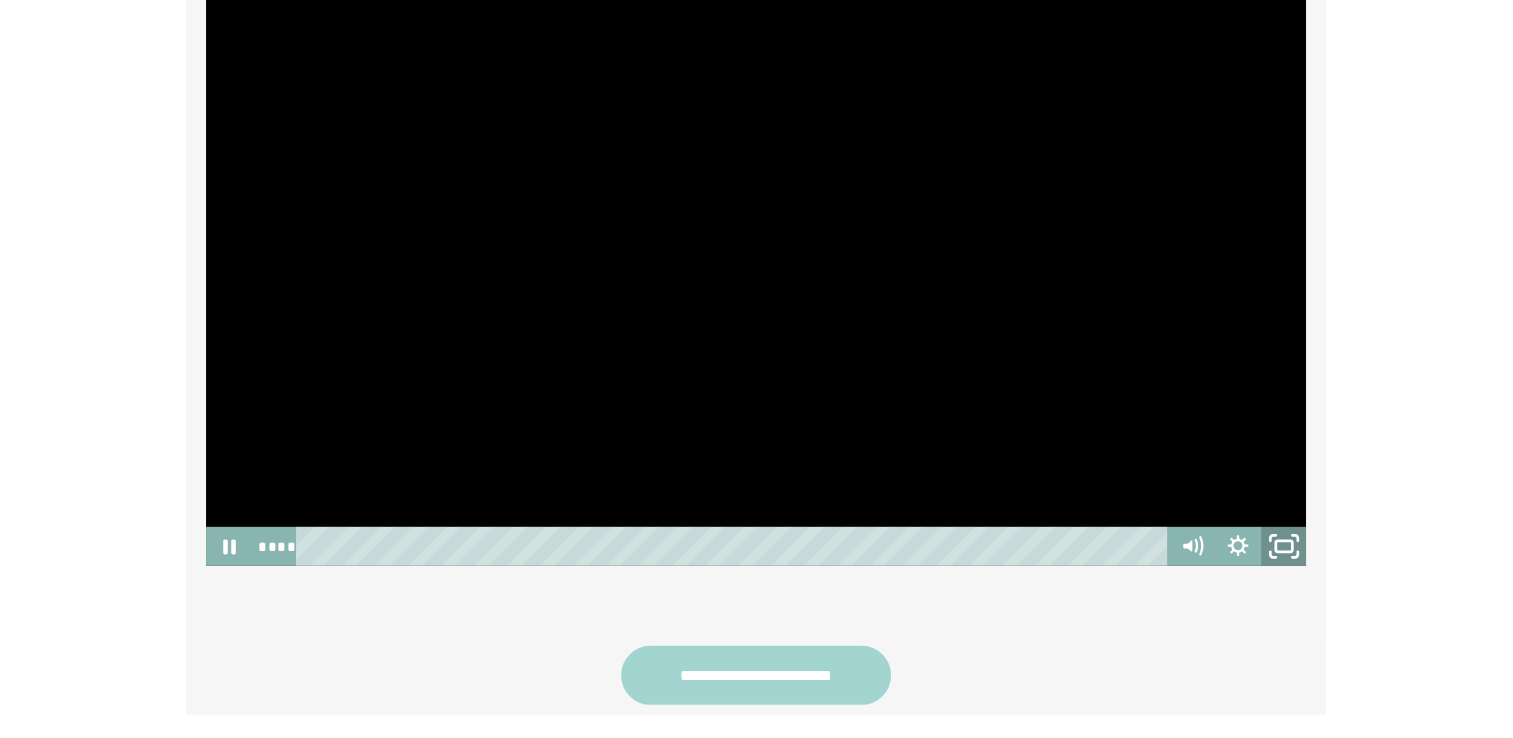 click 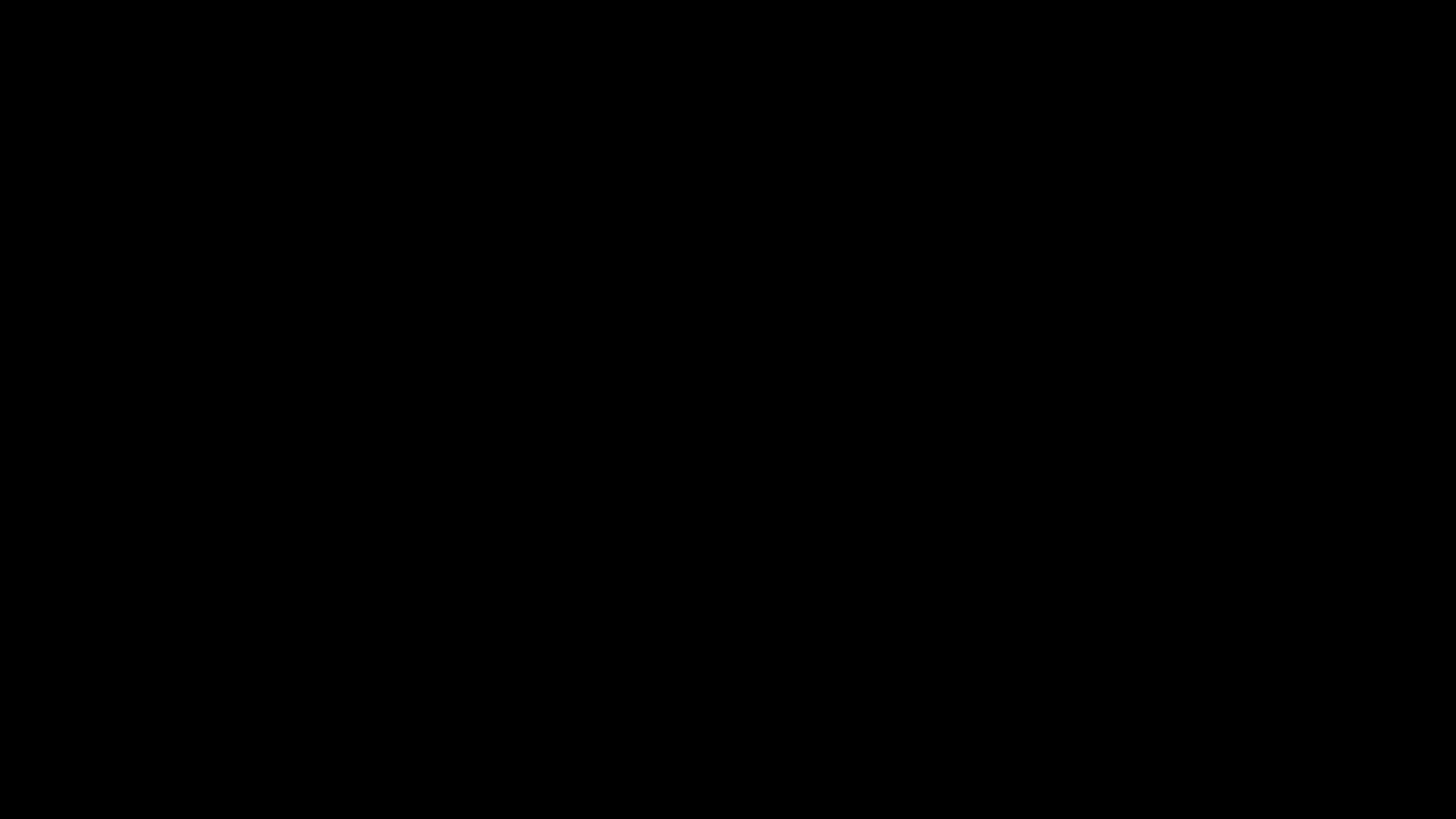 click at bounding box center [728, 410] 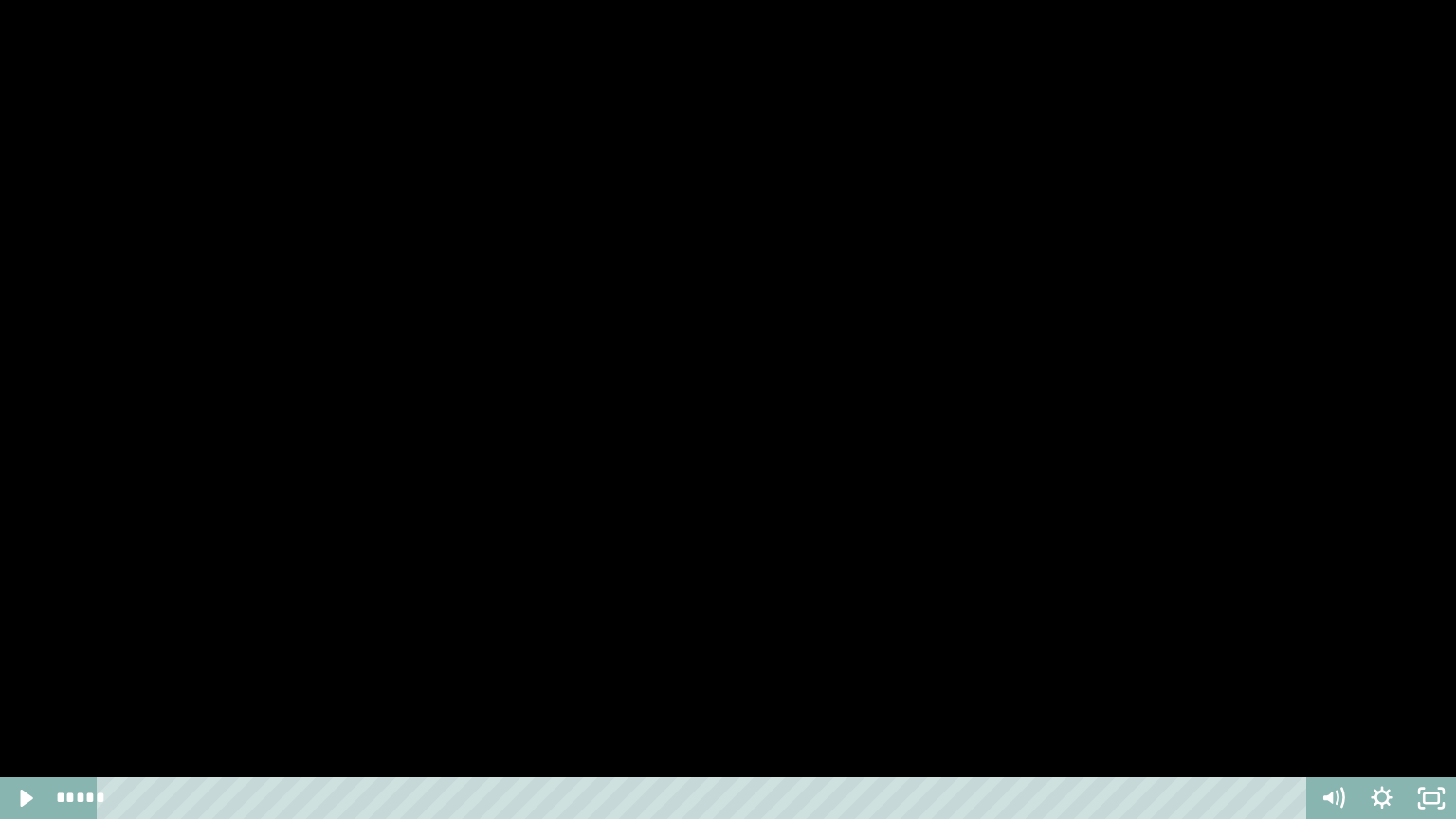 click at bounding box center (728, 410) 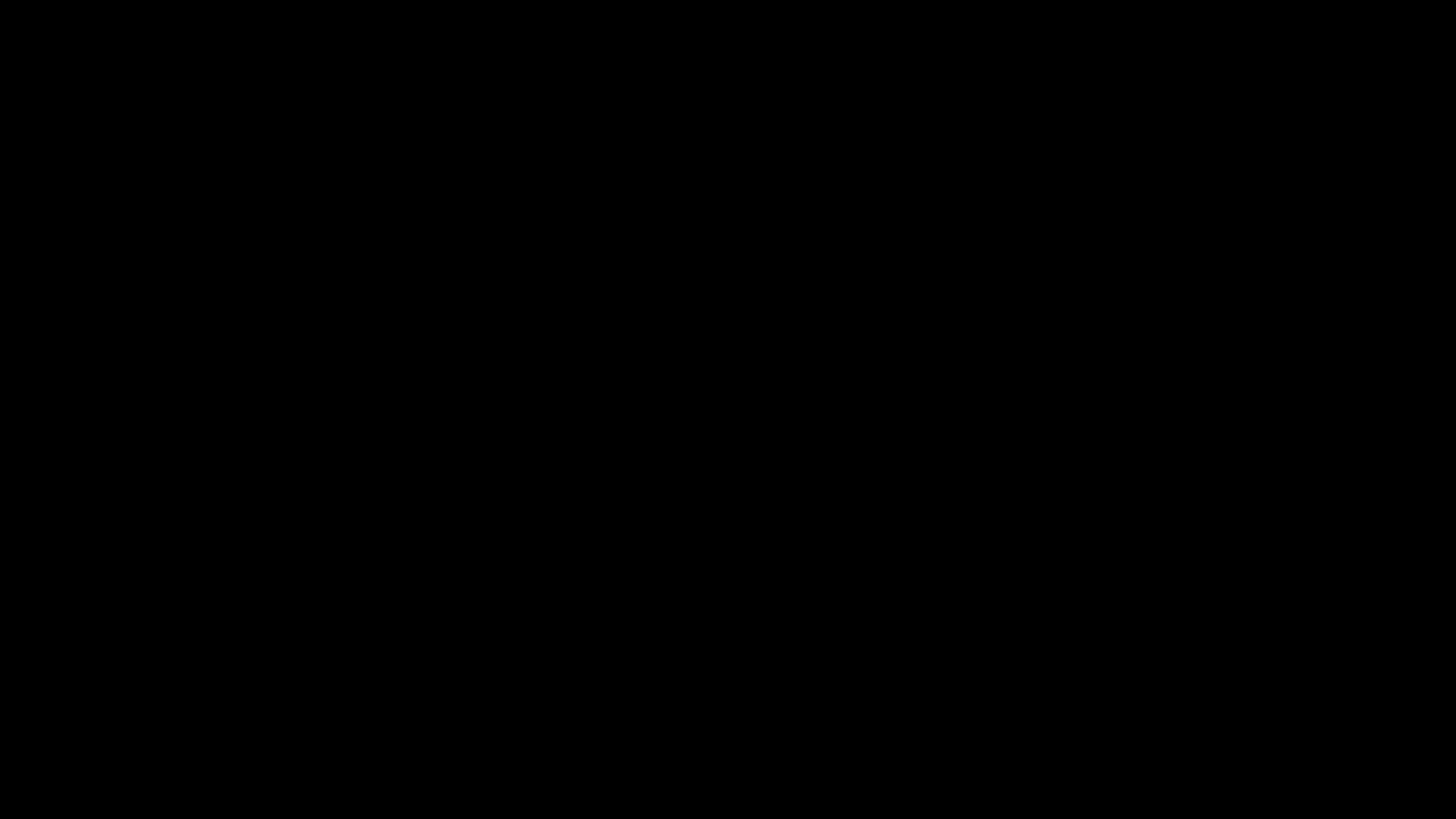 click at bounding box center (0, 0) 